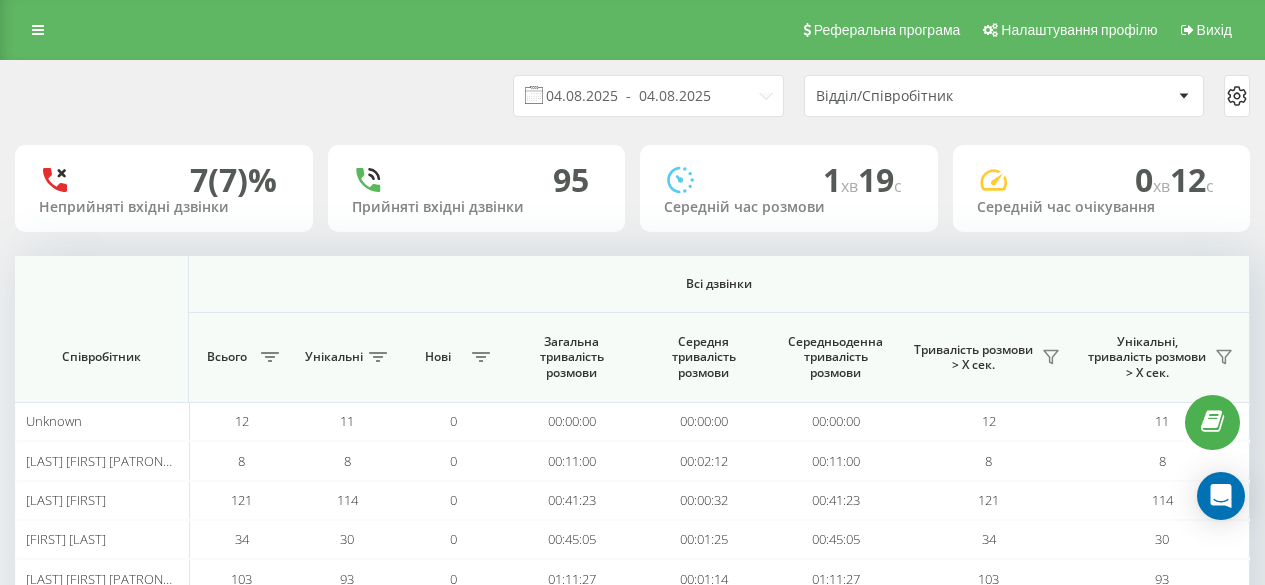 scroll, scrollTop: 0, scrollLeft: 0, axis: both 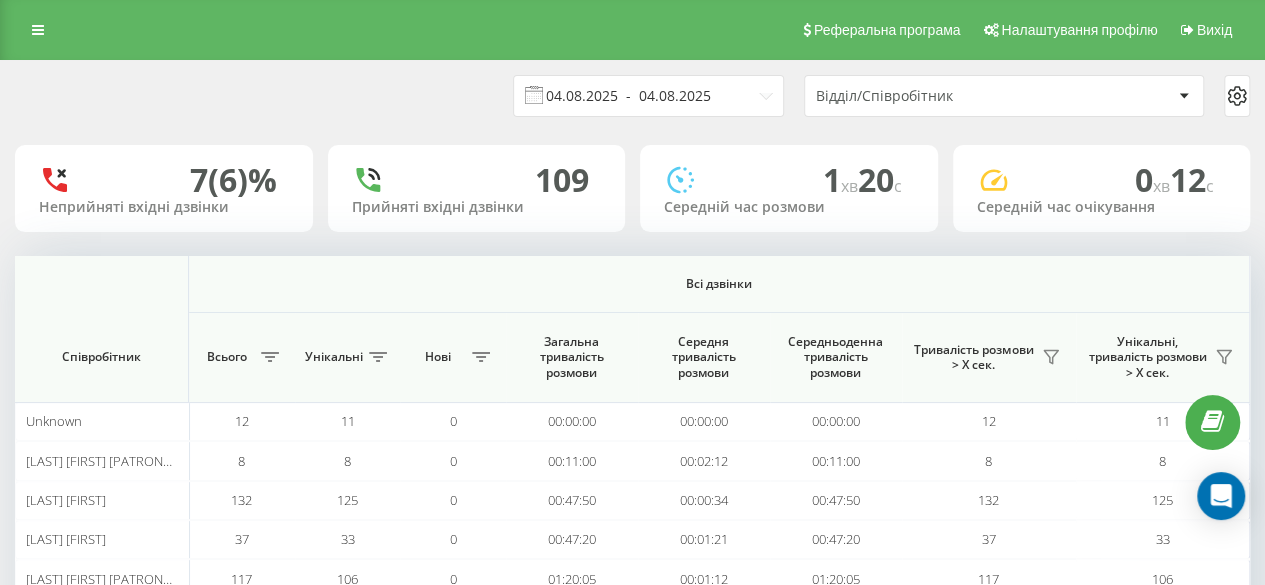 click on "04.08.2025  -  04.08.2025" at bounding box center [648, 96] 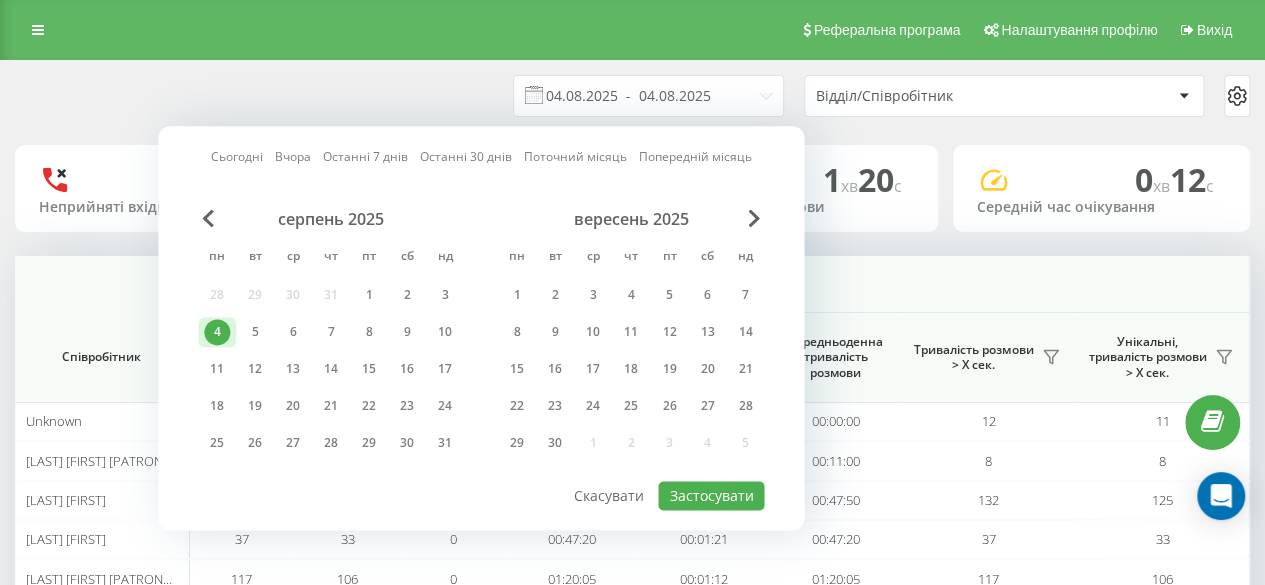 click on "04.08.2025  -  04.08.2025 Відділ/Співробітник" at bounding box center [632, 96] 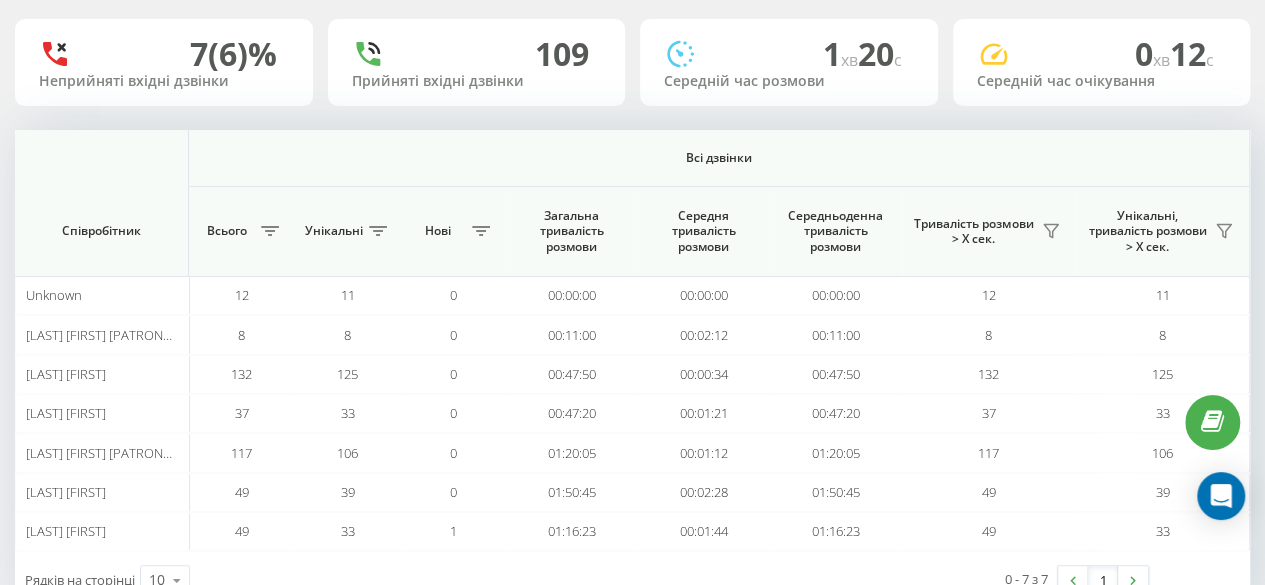 scroll, scrollTop: 185, scrollLeft: 0, axis: vertical 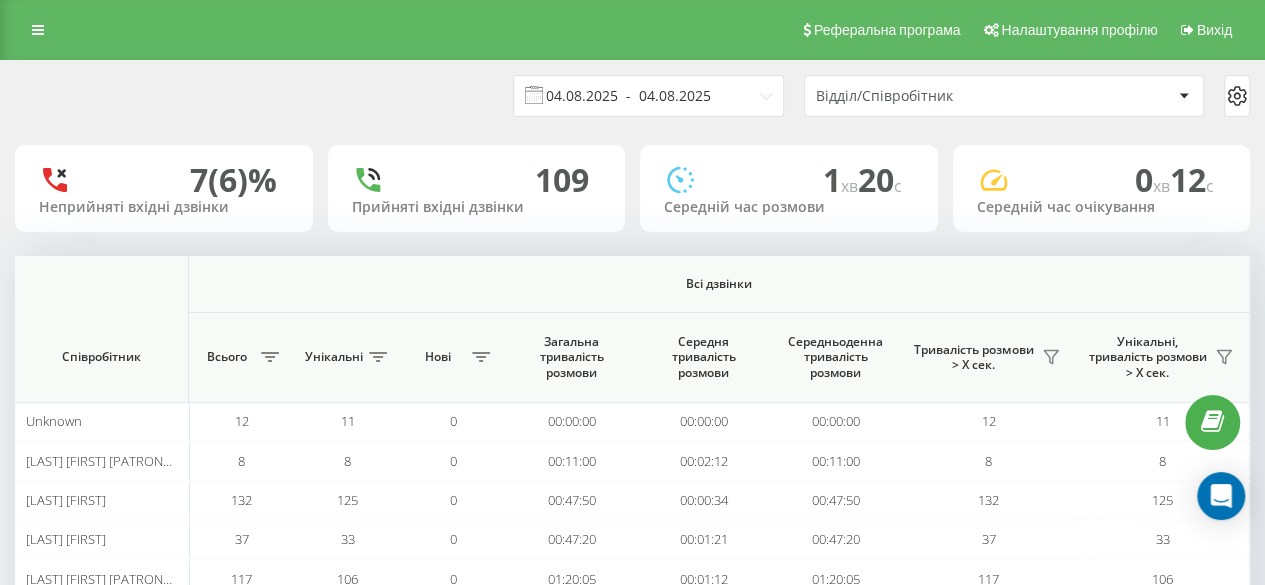 click on "04.08.2025  -  04.08.2025" at bounding box center (648, 96) 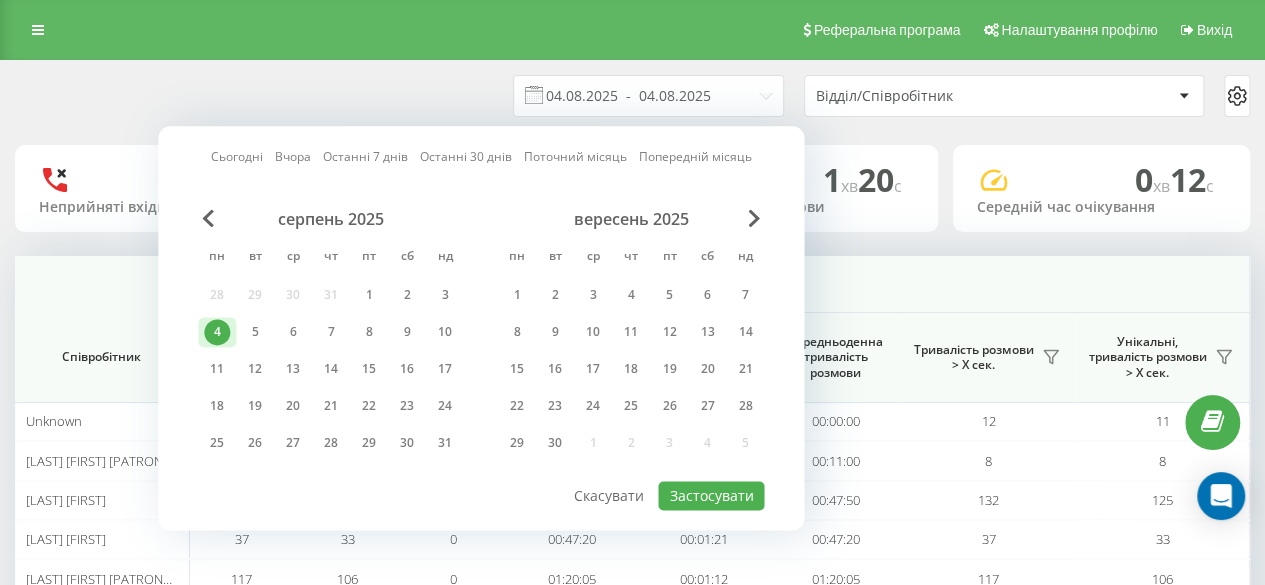 click on "Сьогодні" at bounding box center (237, 157) 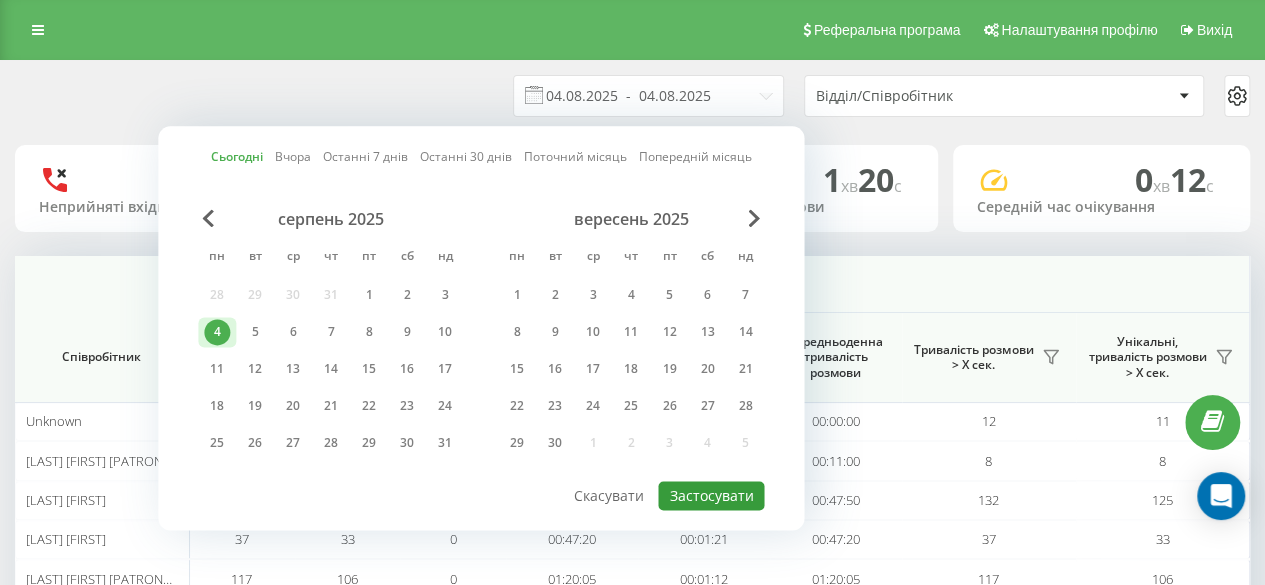 click on "Застосувати" at bounding box center (711, 495) 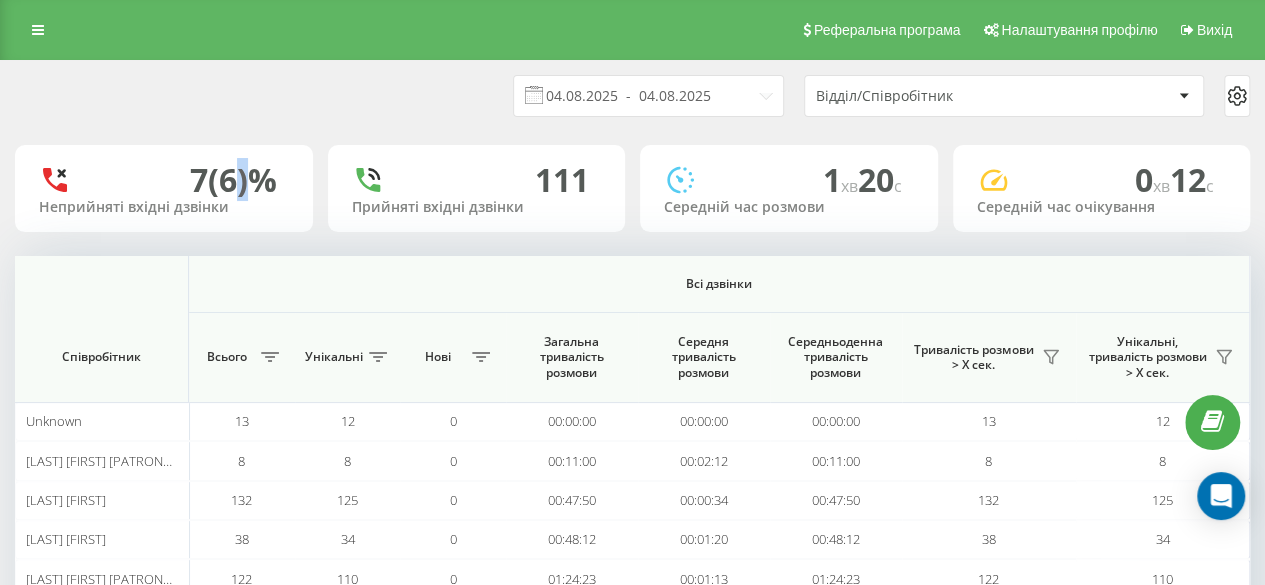 drag, startPoint x: 216, startPoint y: 184, endPoint x: 232, endPoint y: 178, distance: 17.088007 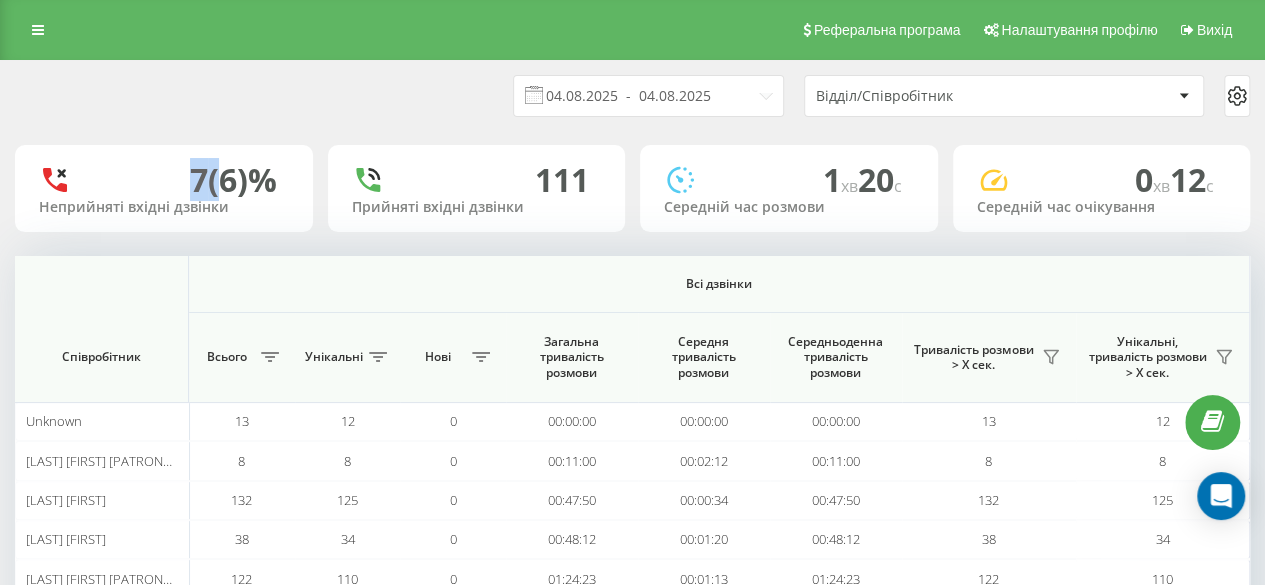 drag, startPoint x: 186, startPoint y: 173, endPoint x: 210, endPoint y: 177, distance: 24.33105 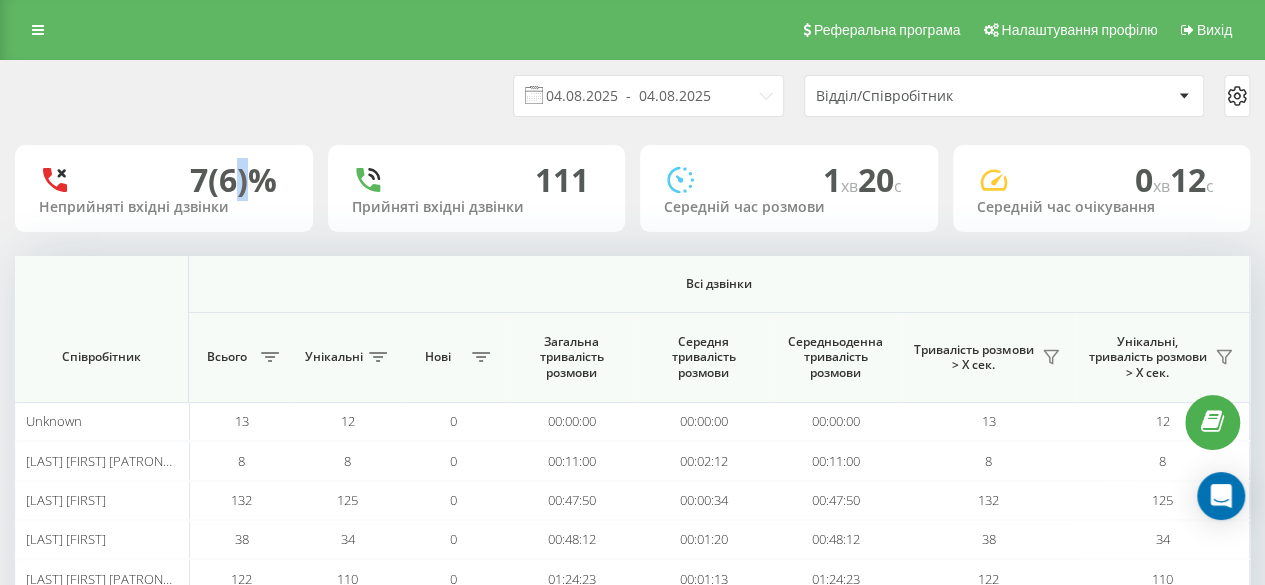 click on "7  (6)%" at bounding box center [233, 180] 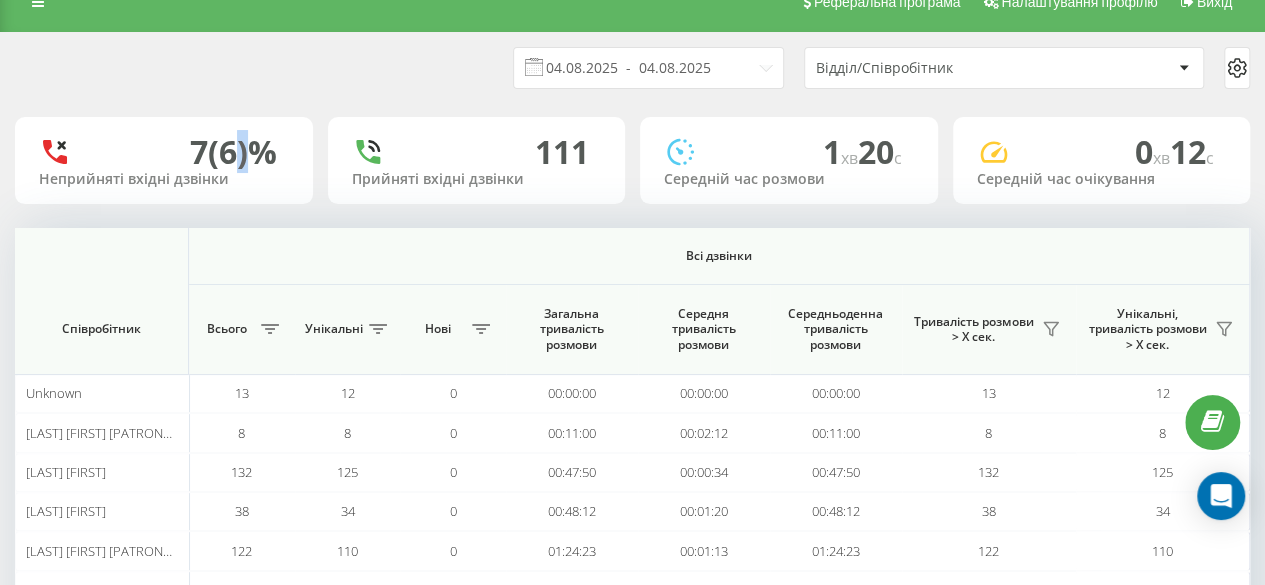 scroll, scrollTop: 0, scrollLeft: 0, axis: both 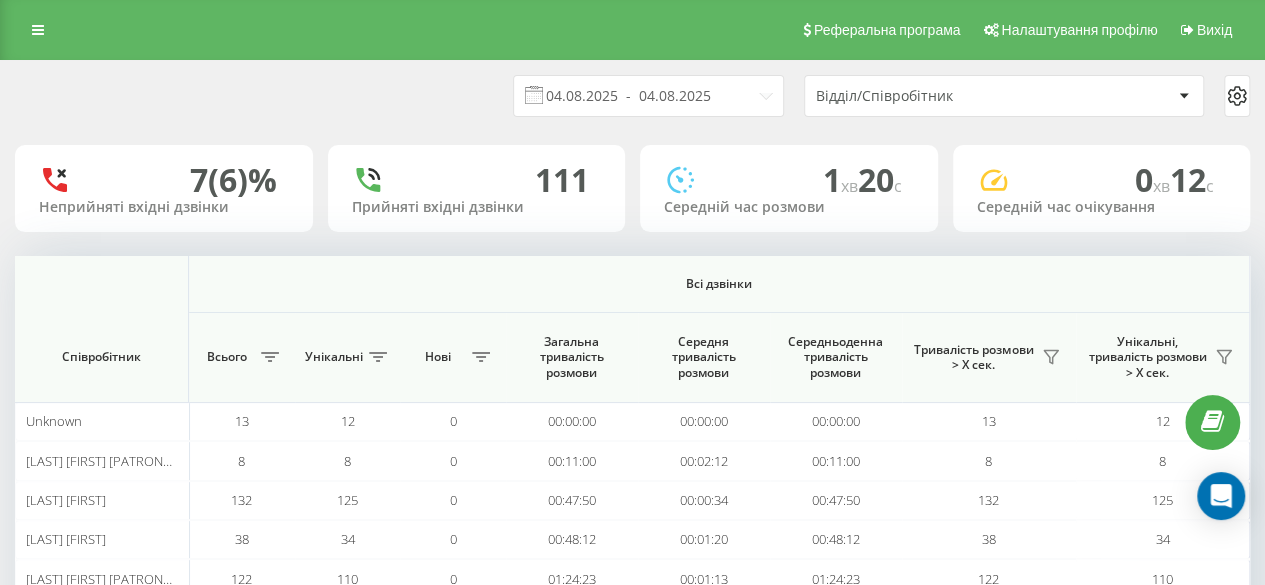 click on "7  (6)%" at bounding box center (233, 180) 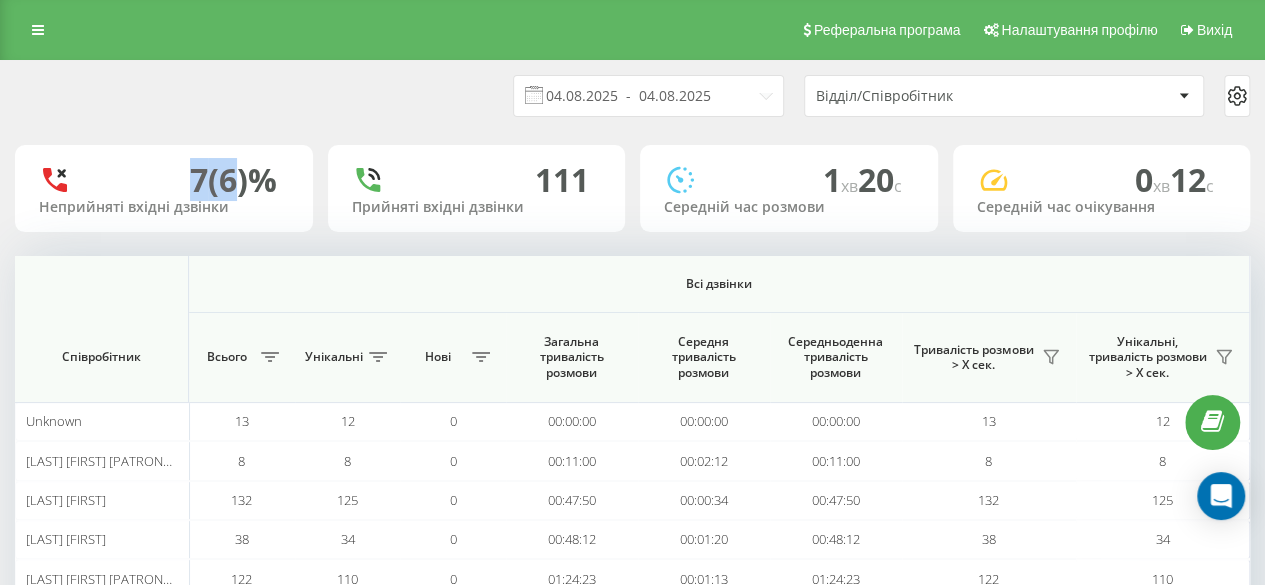 drag, startPoint x: 184, startPoint y: 173, endPoint x: 210, endPoint y: 171, distance: 26.076809 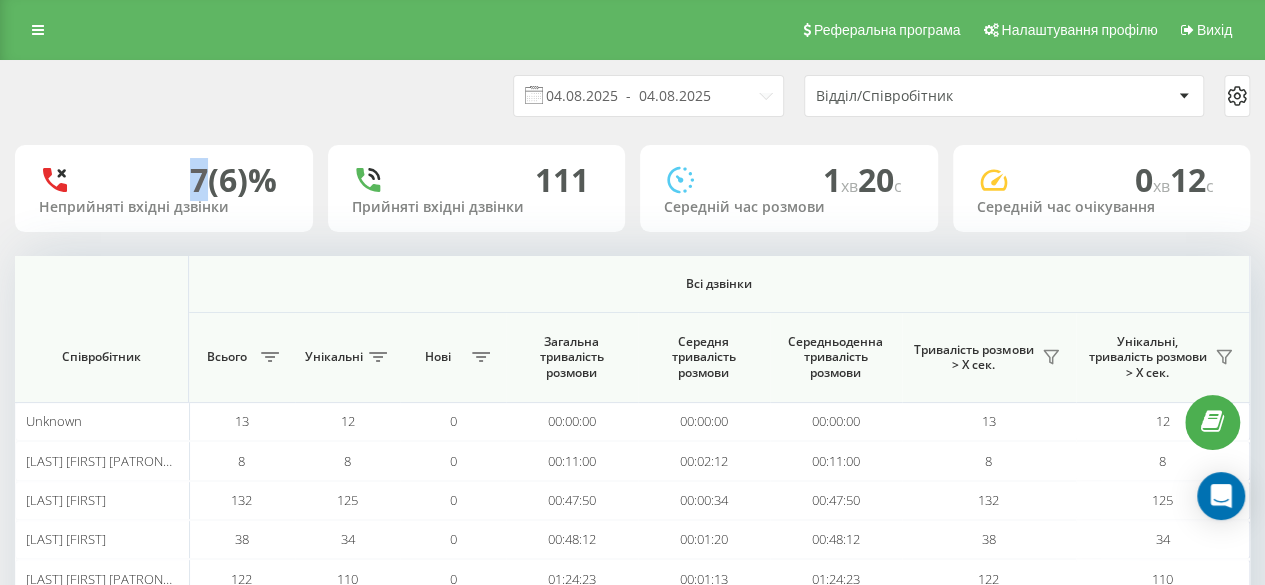 drag, startPoint x: 182, startPoint y: 179, endPoint x: 201, endPoint y: 181, distance: 19.104973 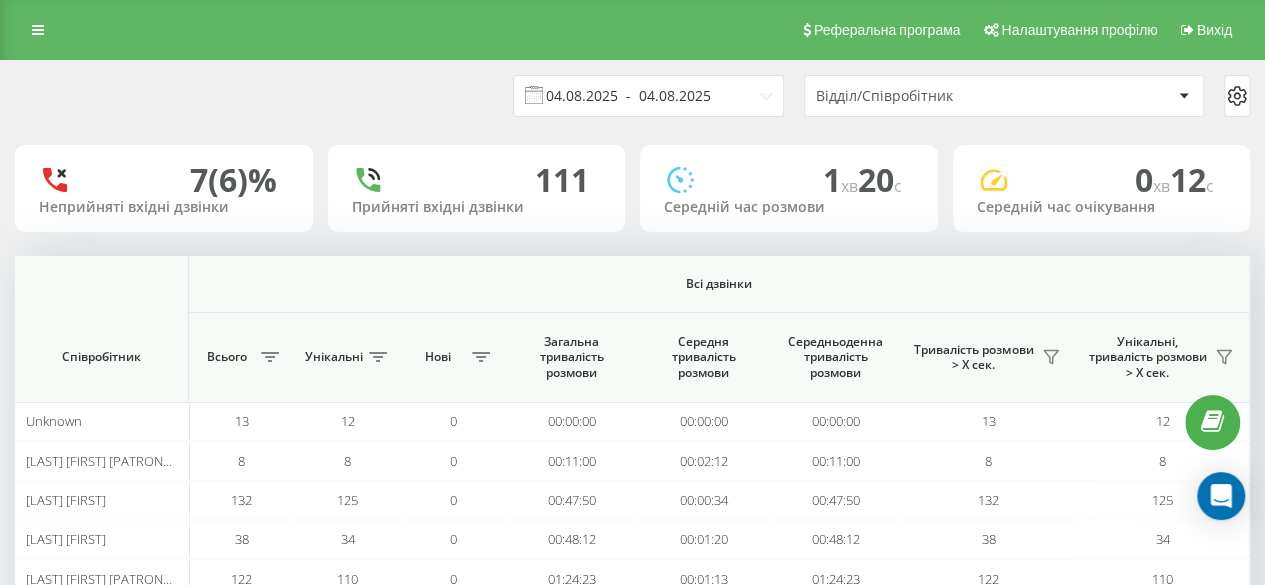 click on "04.08.2025  -  04.08.2025" at bounding box center [648, 96] 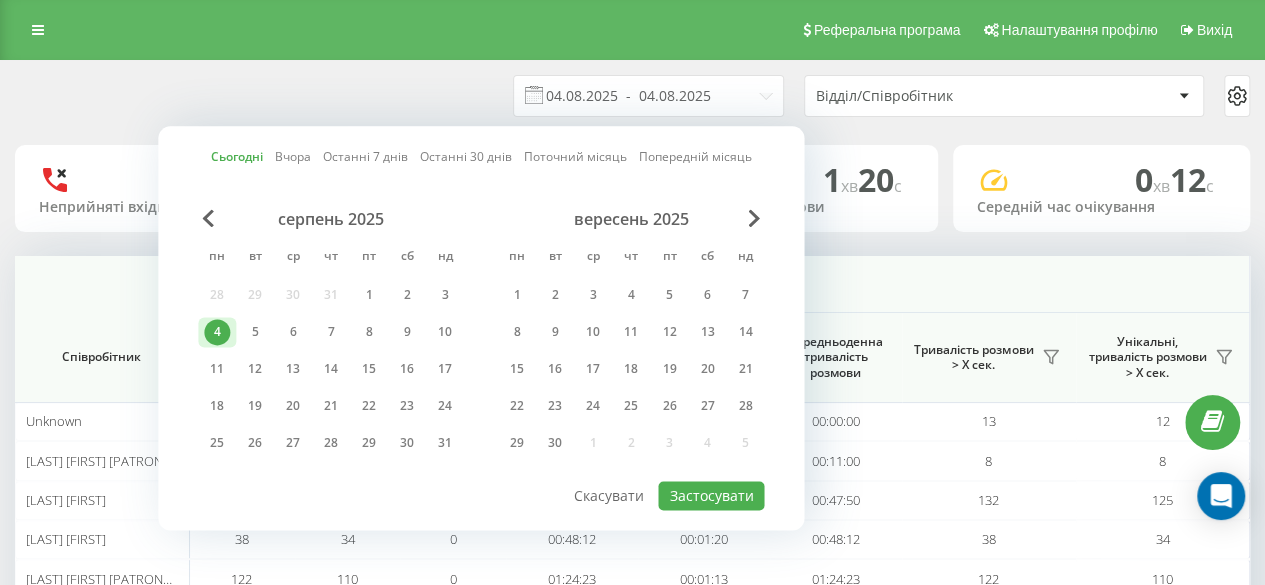 click on "Вчора" at bounding box center (293, 157) 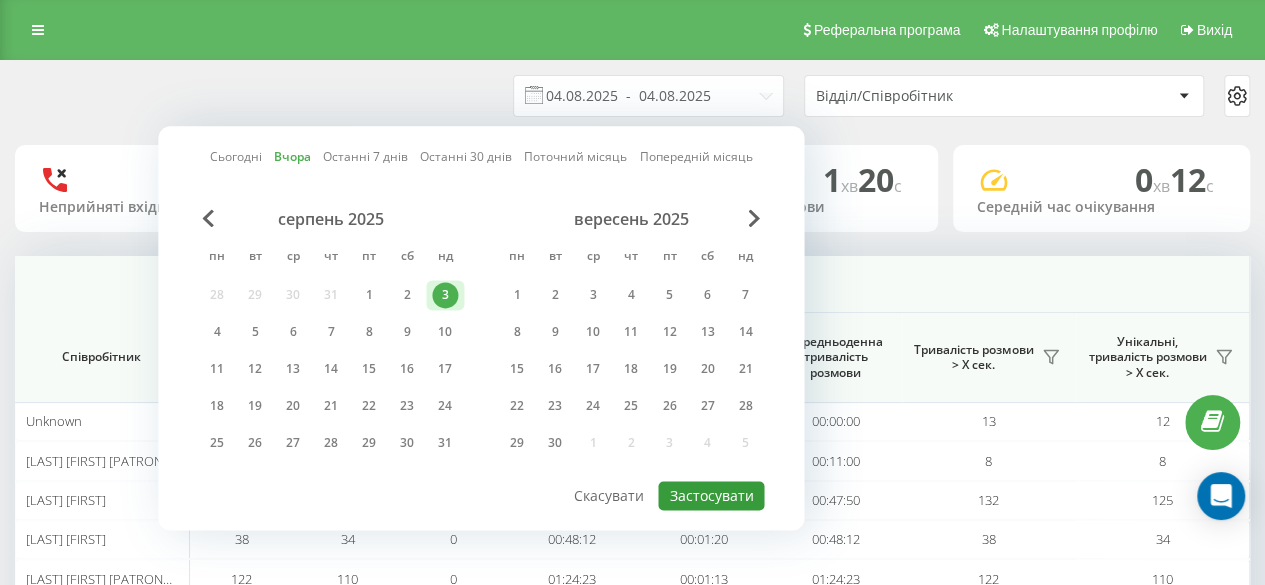 click on "Застосувати" at bounding box center (711, 495) 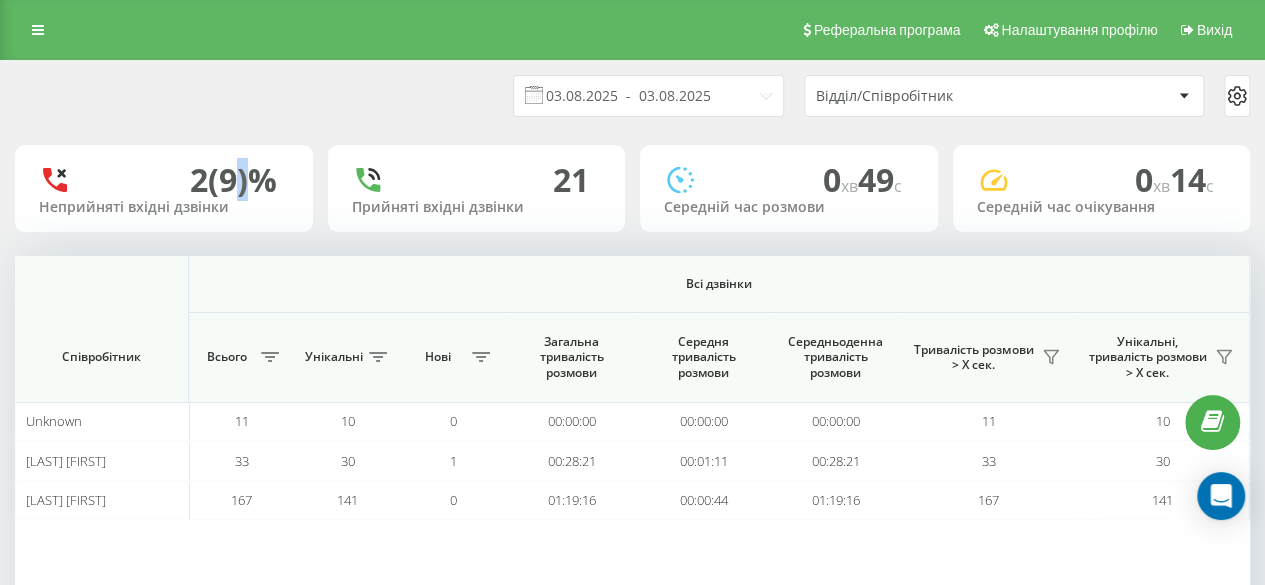 drag, startPoint x: 223, startPoint y: 172, endPoint x: 234, endPoint y: 176, distance: 11.7046995 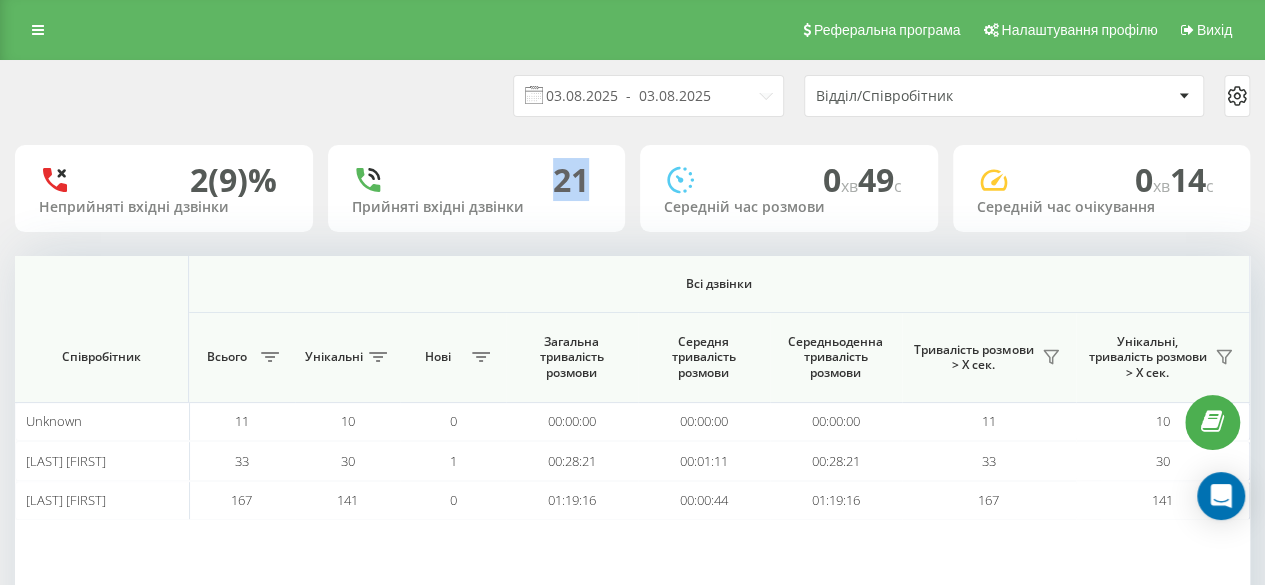drag, startPoint x: 559, startPoint y: 179, endPoint x: 583, endPoint y: 177, distance: 24.083189 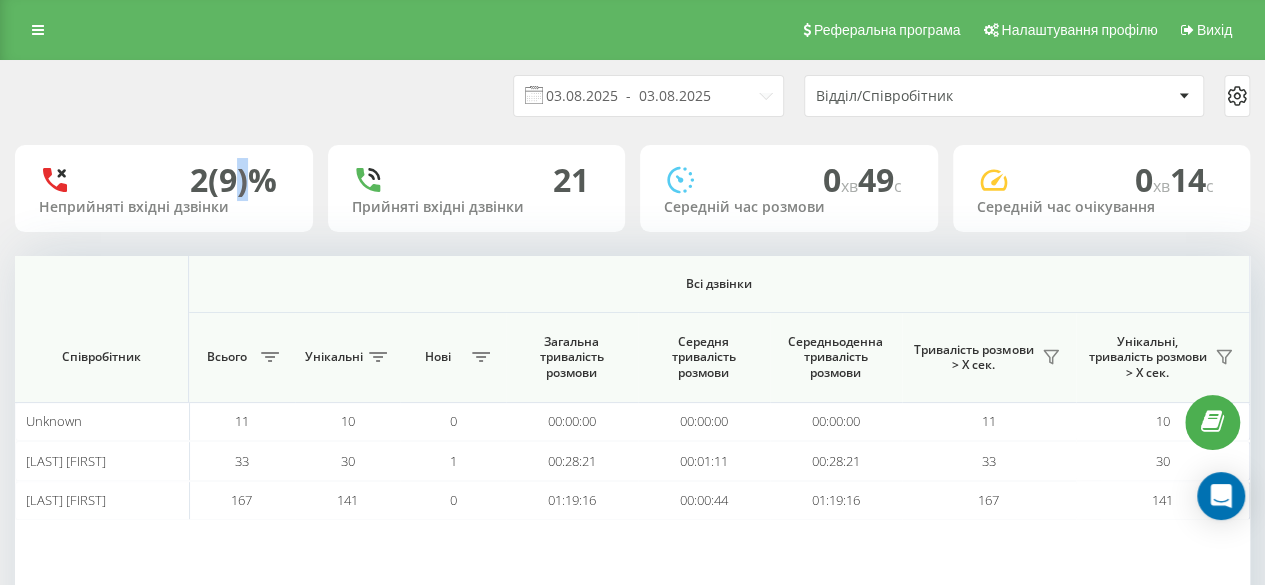 click on "2  (9)%" at bounding box center (233, 180) 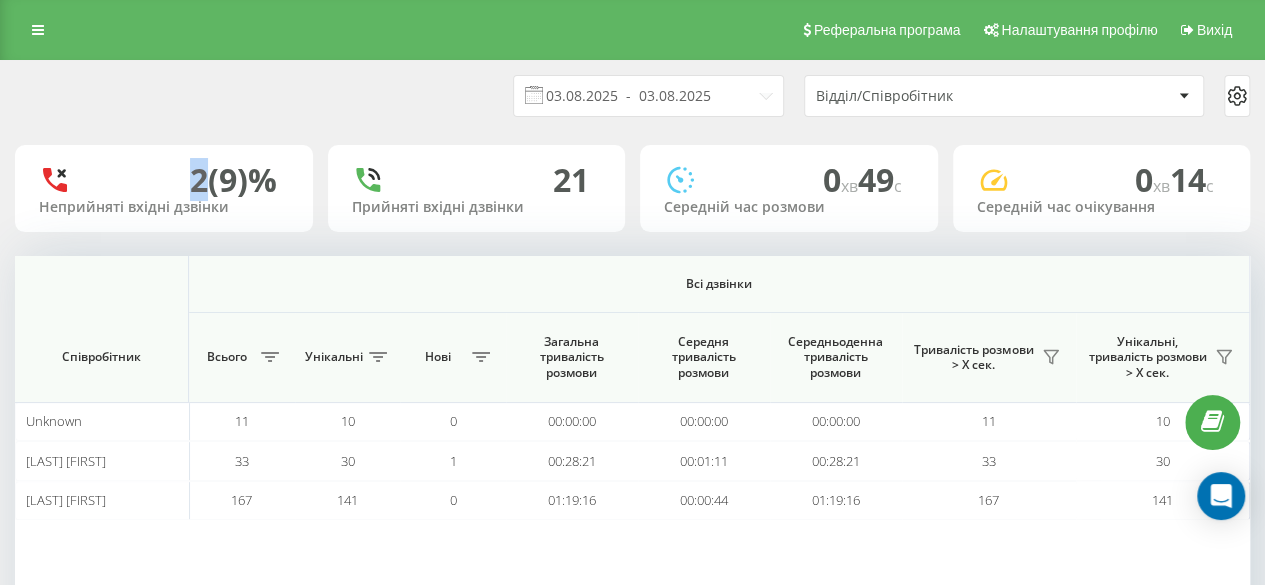 drag, startPoint x: 186, startPoint y: 181, endPoint x: 197, endPoint y: 180, distance: 11.045361 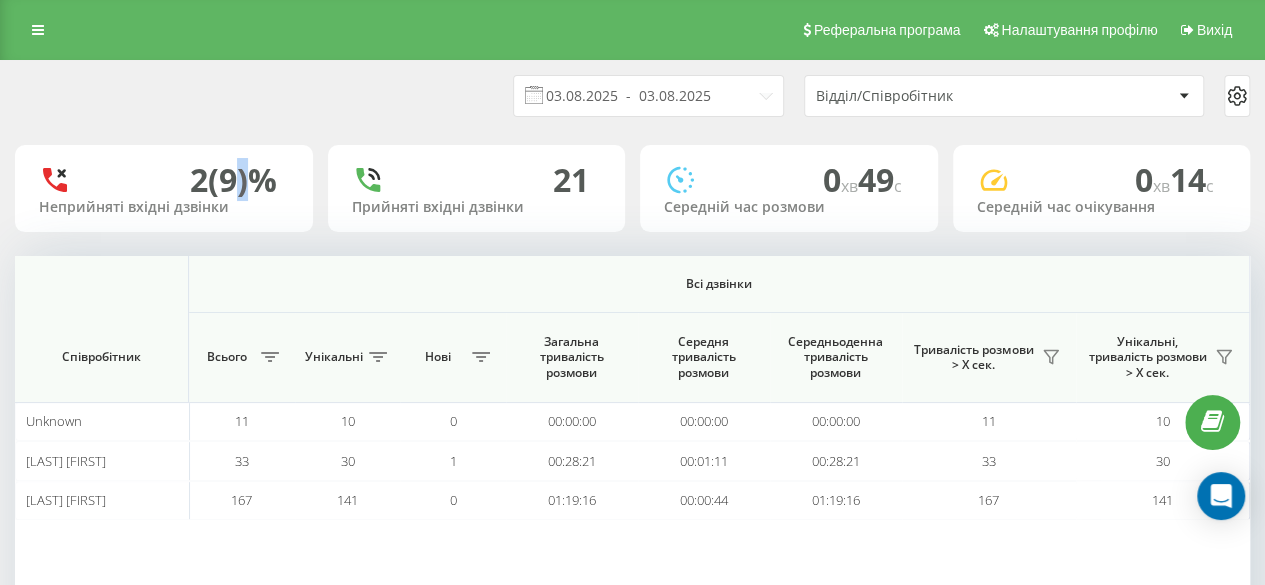 drag, startPoint x: 220, startPoint y: 181, endPoint x: 238, endPoint y: 181, distance: 18 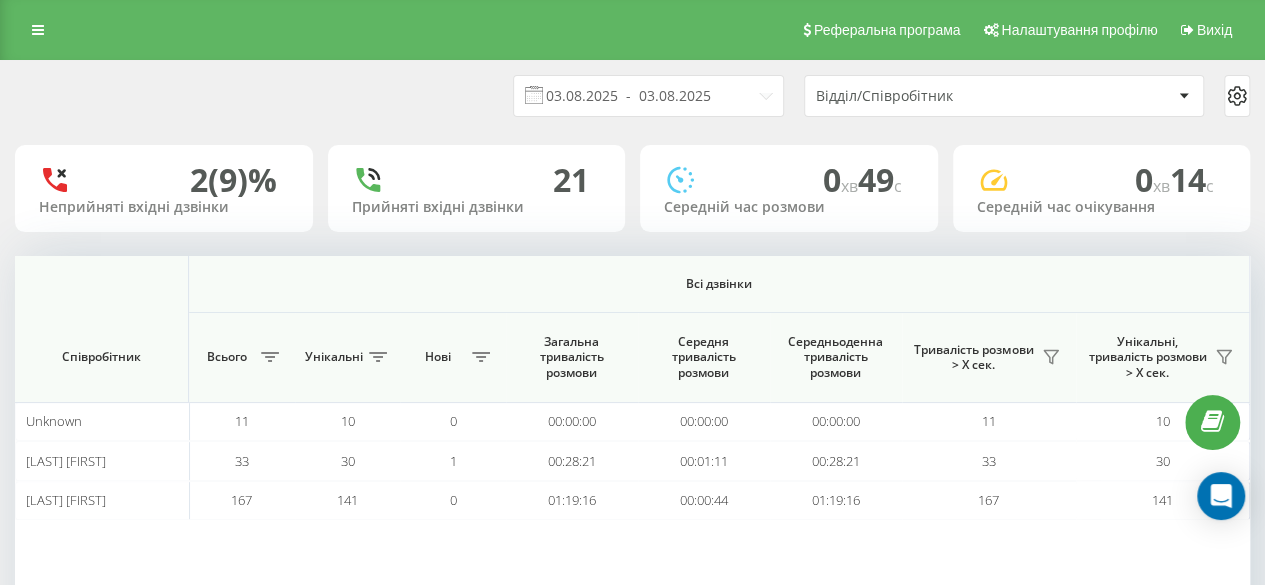click at bounding box center [534, 95] 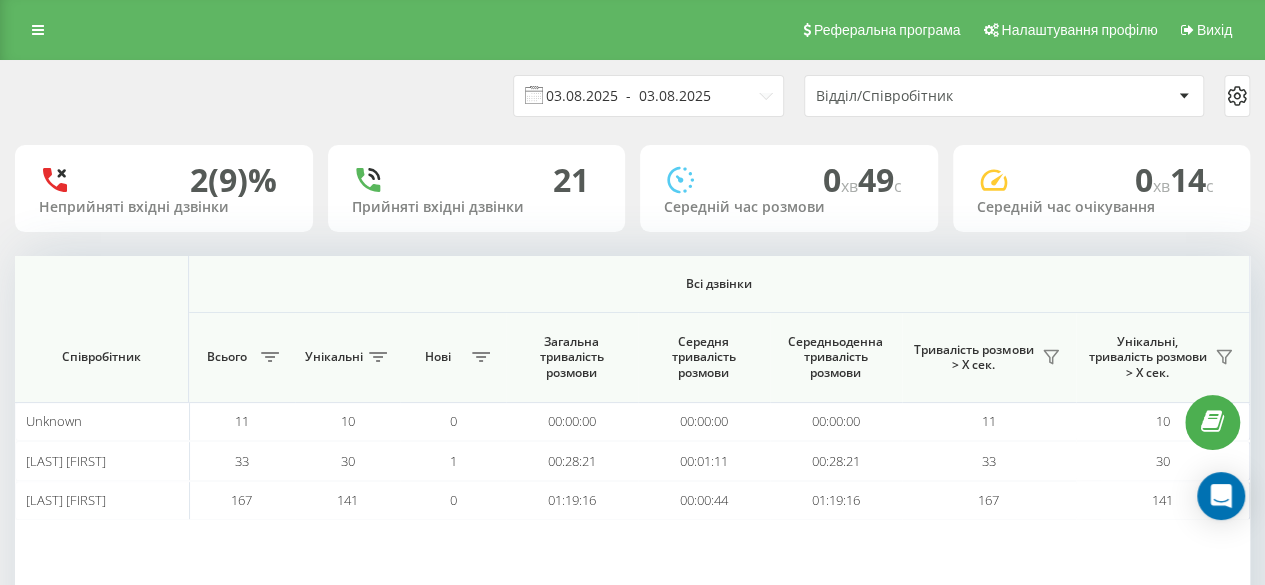 click on "03.08.2025  -  03.08.2025" at bounding box center [648, 96] 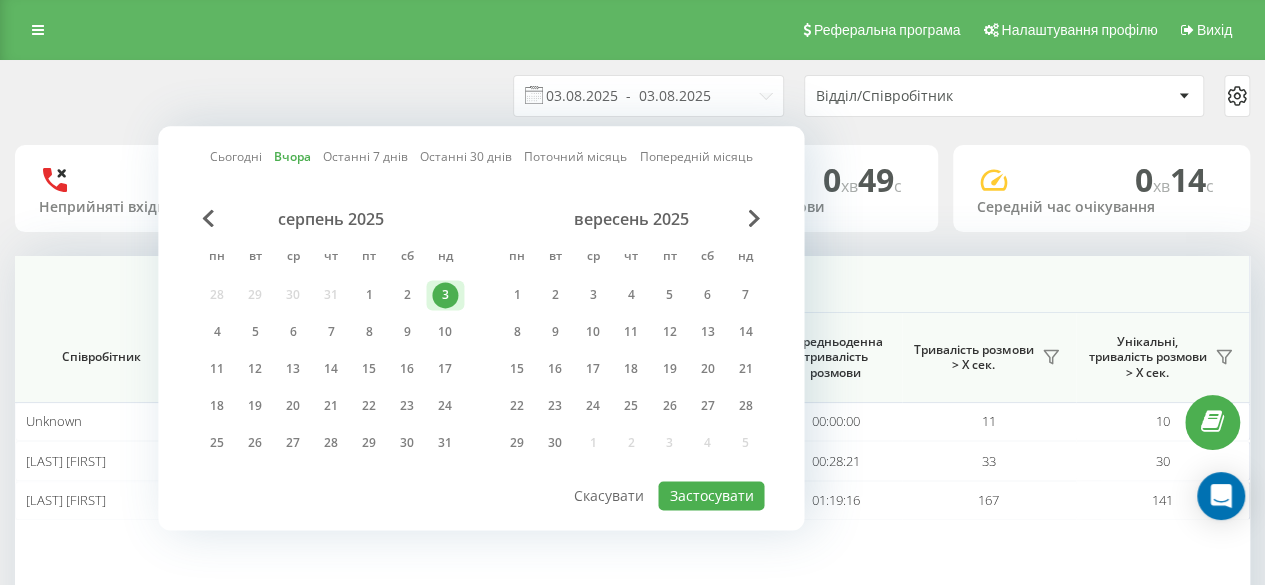 click on "Сьогодні" at bounding box center (236, 157) 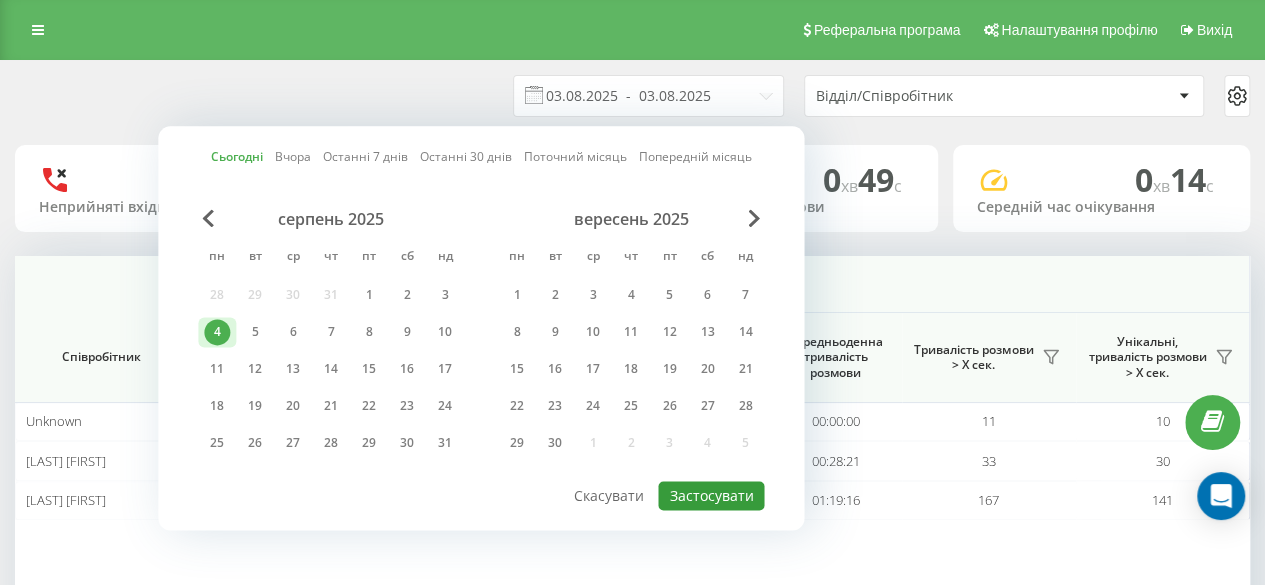 click on "Застосувати" at bounding box center (711, 495) 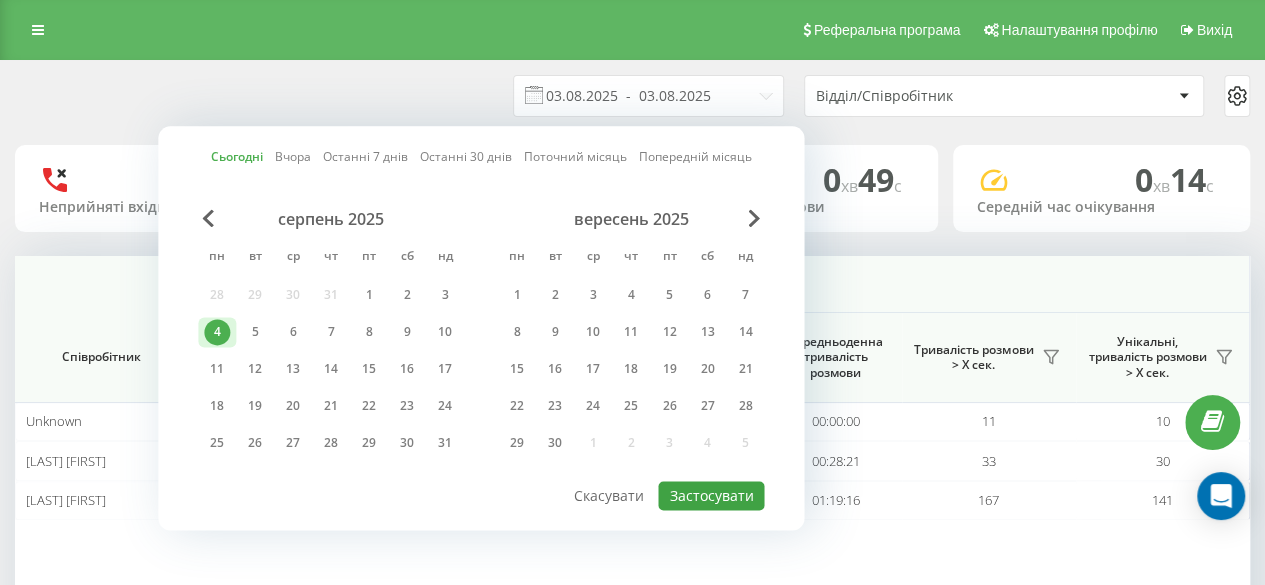 type on "04.08.2025  -  04.08.2025" 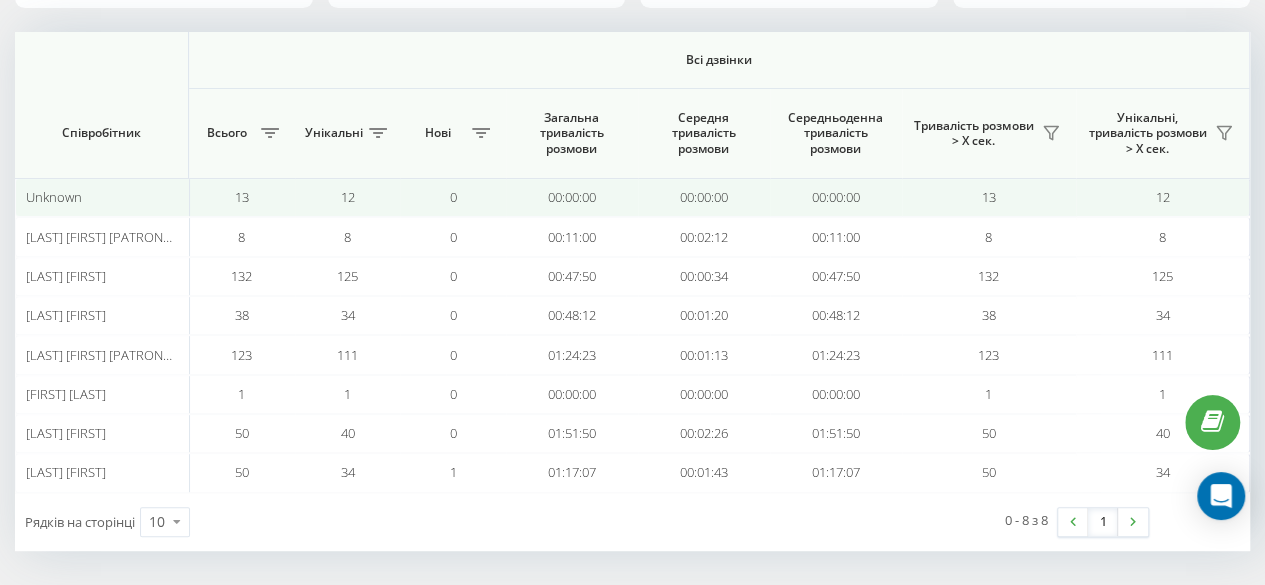scroll, scrollTop: 0, scrollLeft: 0, axis: both 